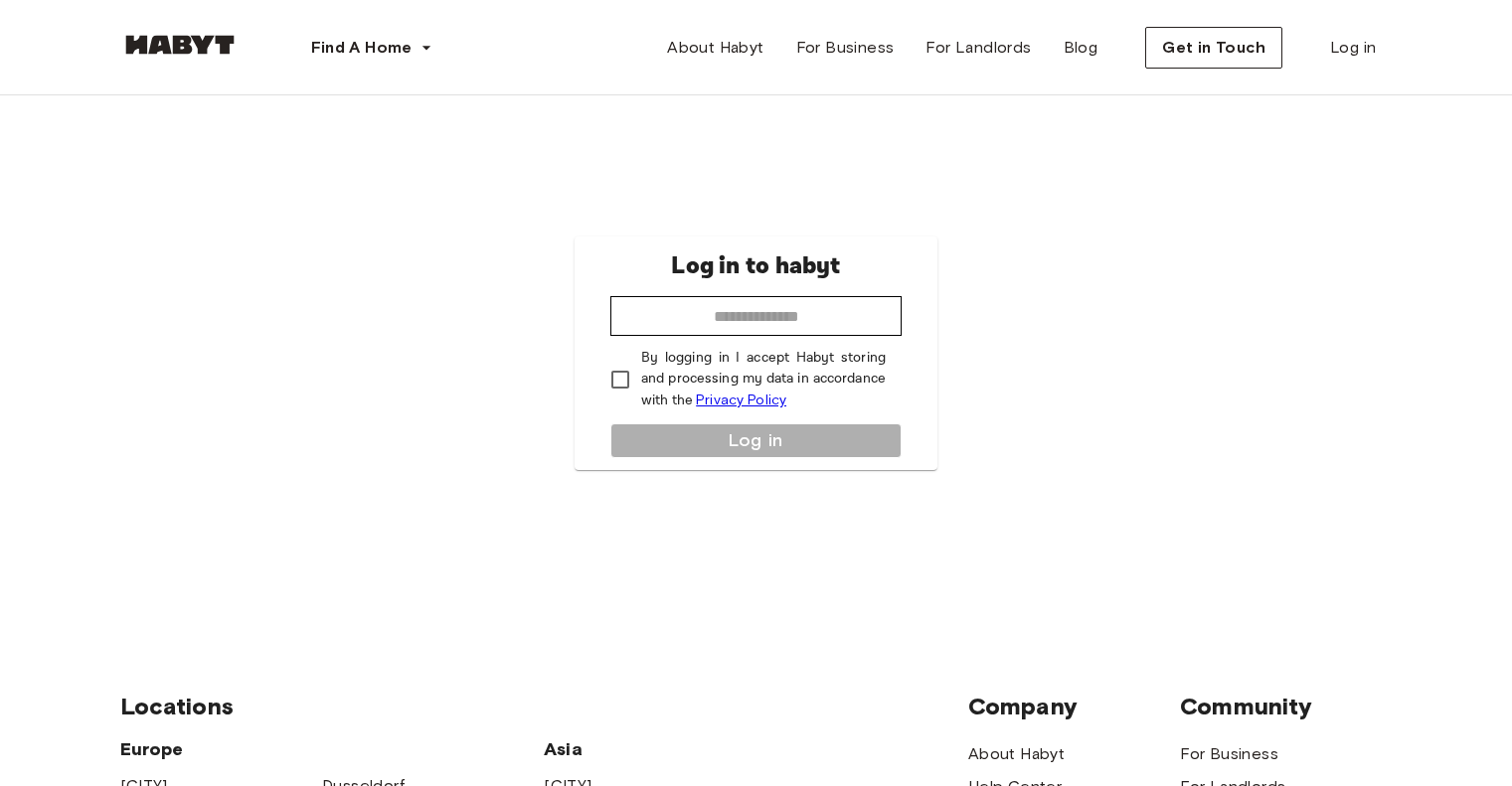 scroll, scrollTop: 0, scrollLeft: 0, axis: both 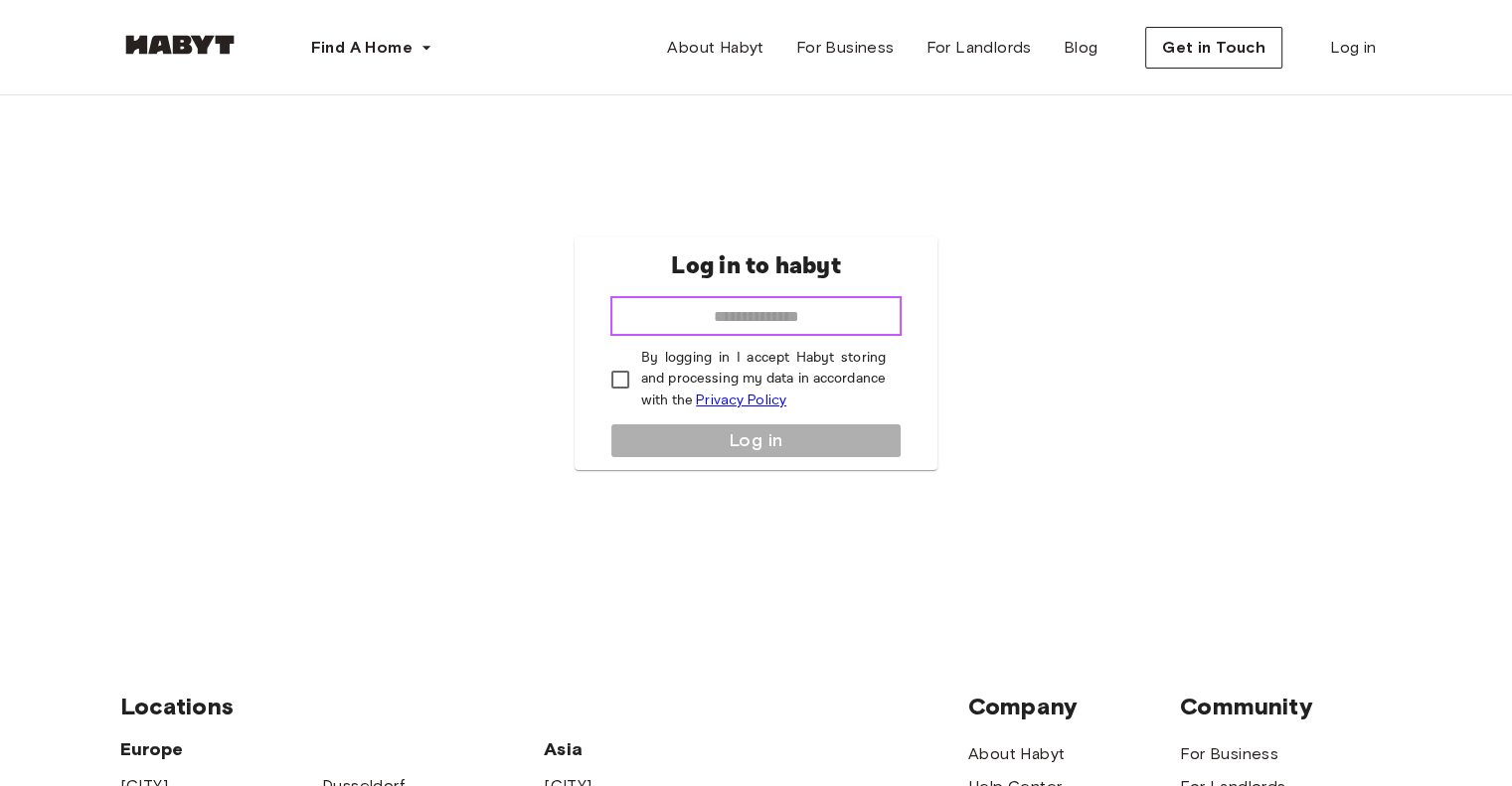click at bounding box center [756, 316] 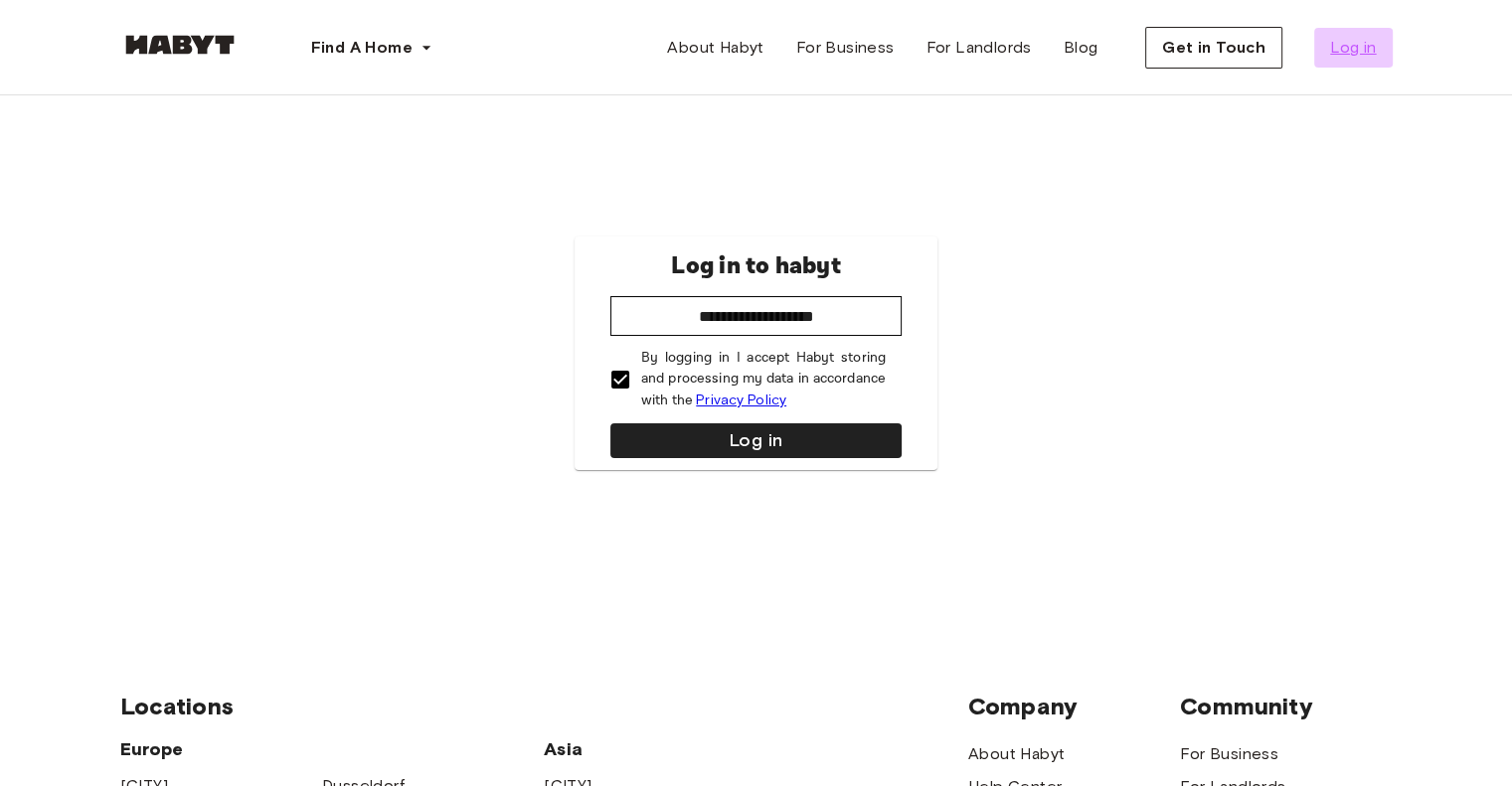 click on "Log in" at bounding box center [1353, 48] 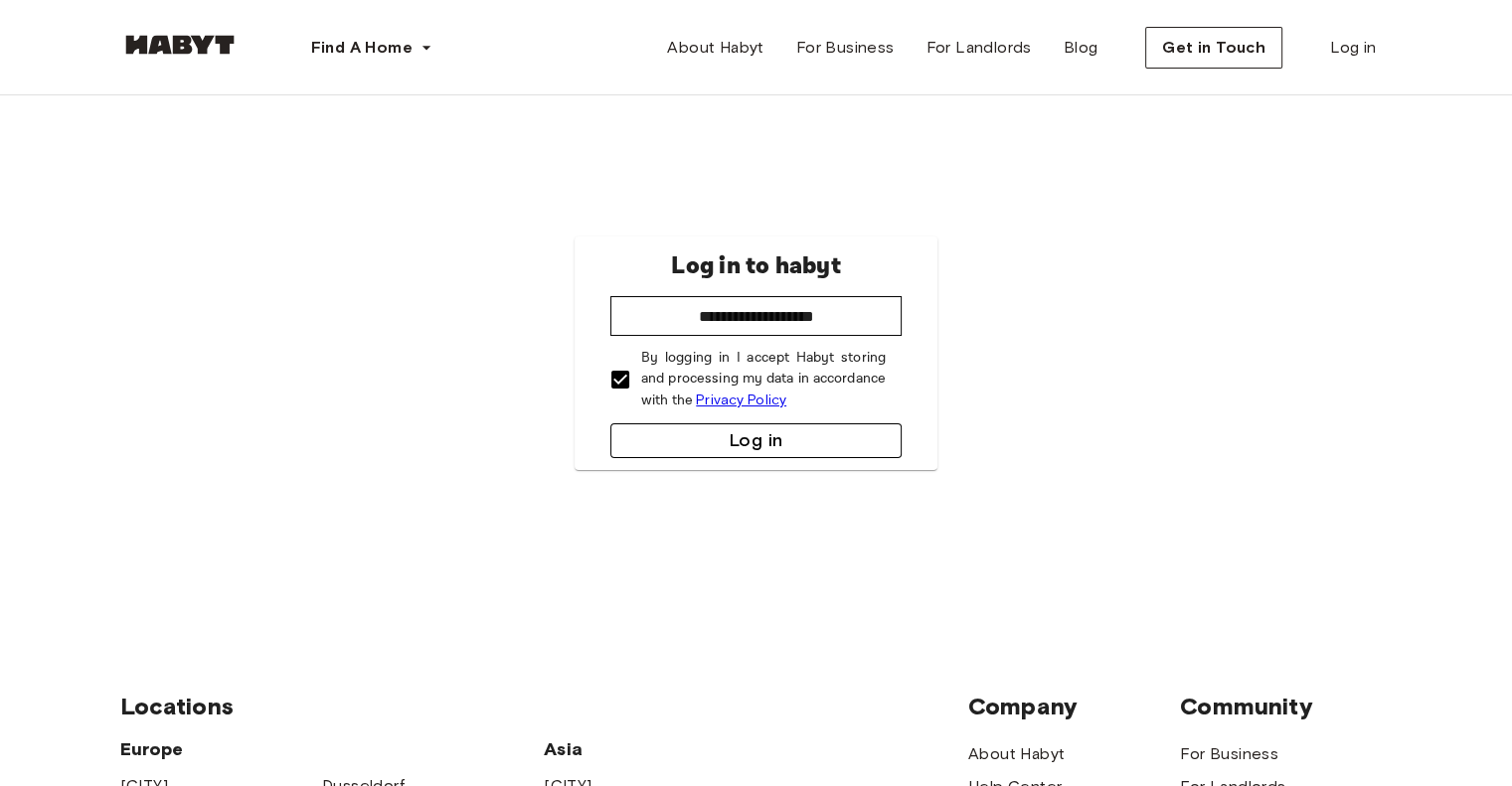 click on "Log in" at bounding box center (756, 440) 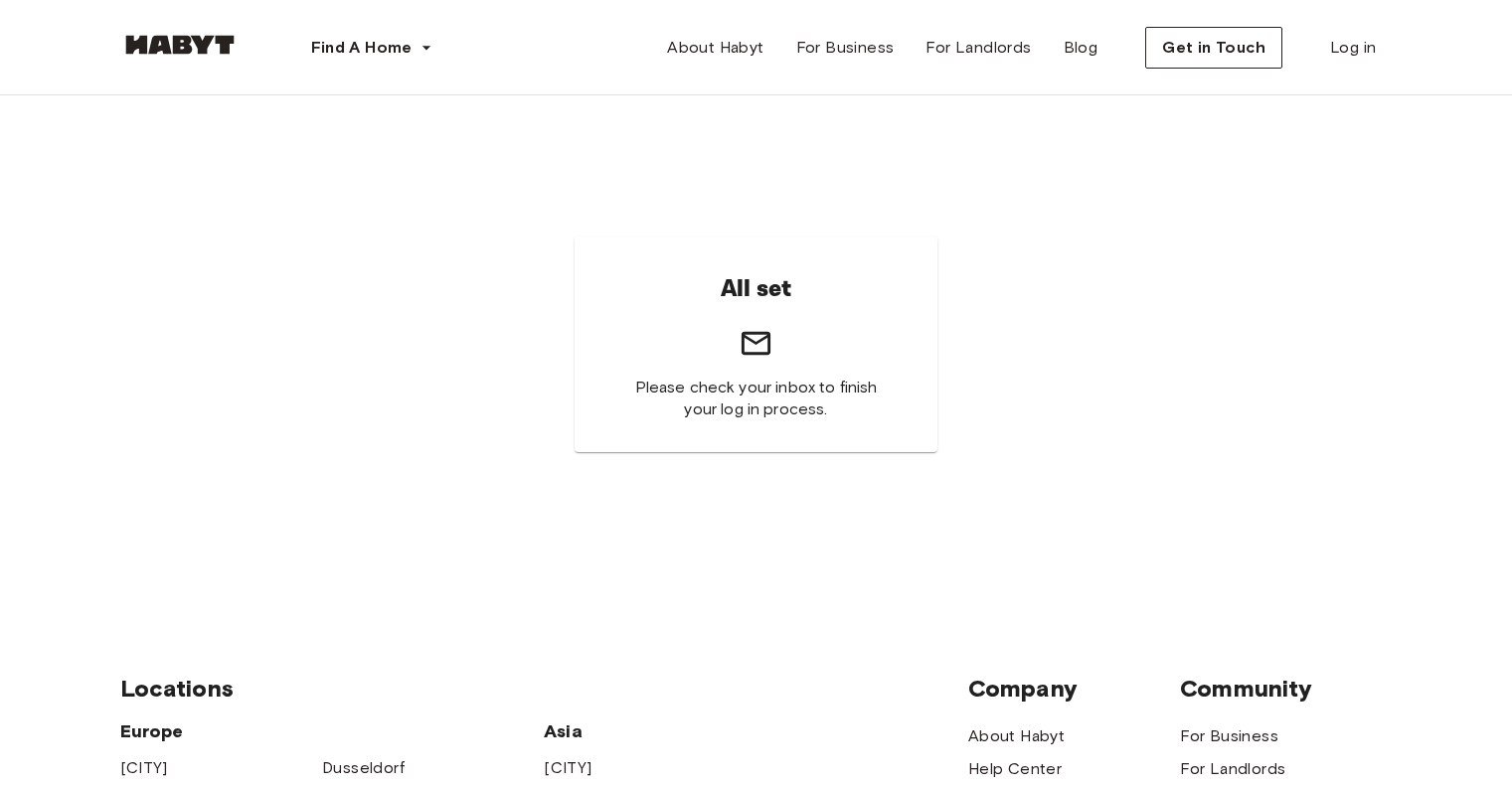 scroll, scrollTop: 0, scrollLeft: 0, axis: both 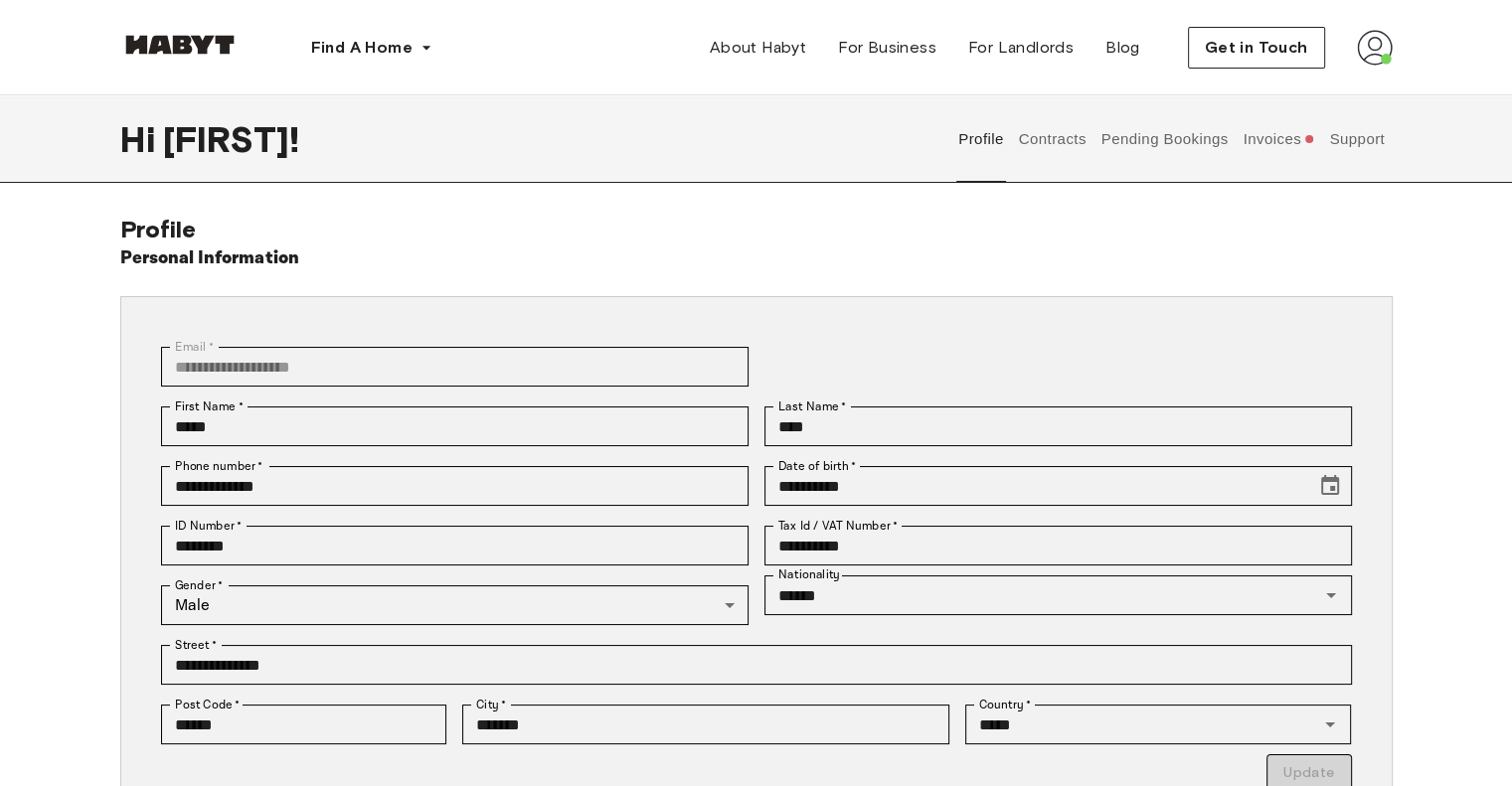 click on "Support" at bounding box center [1357, 139] 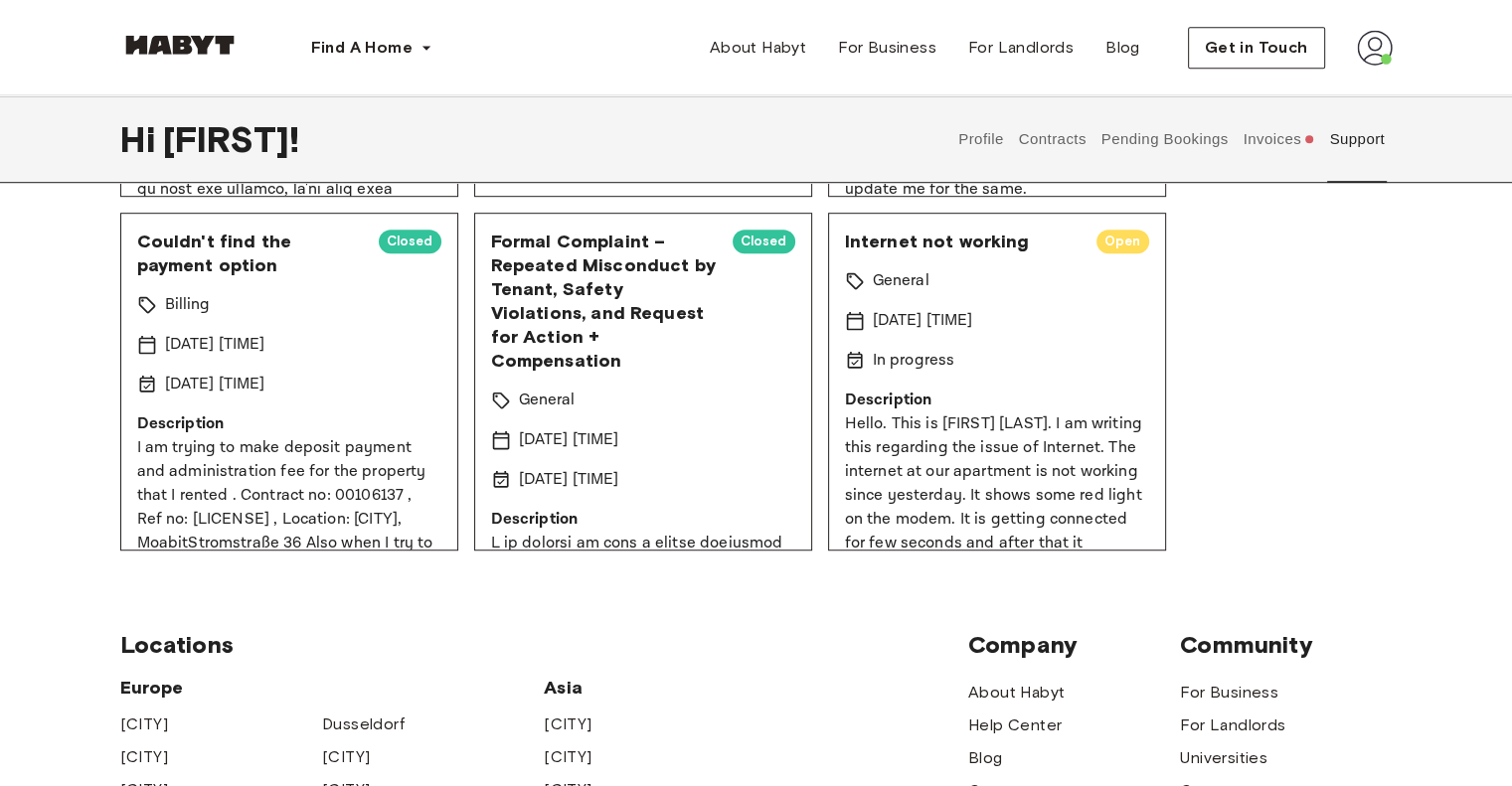 scroll, scrollTop: 1196, scrollLeft: 0, axis: vertical 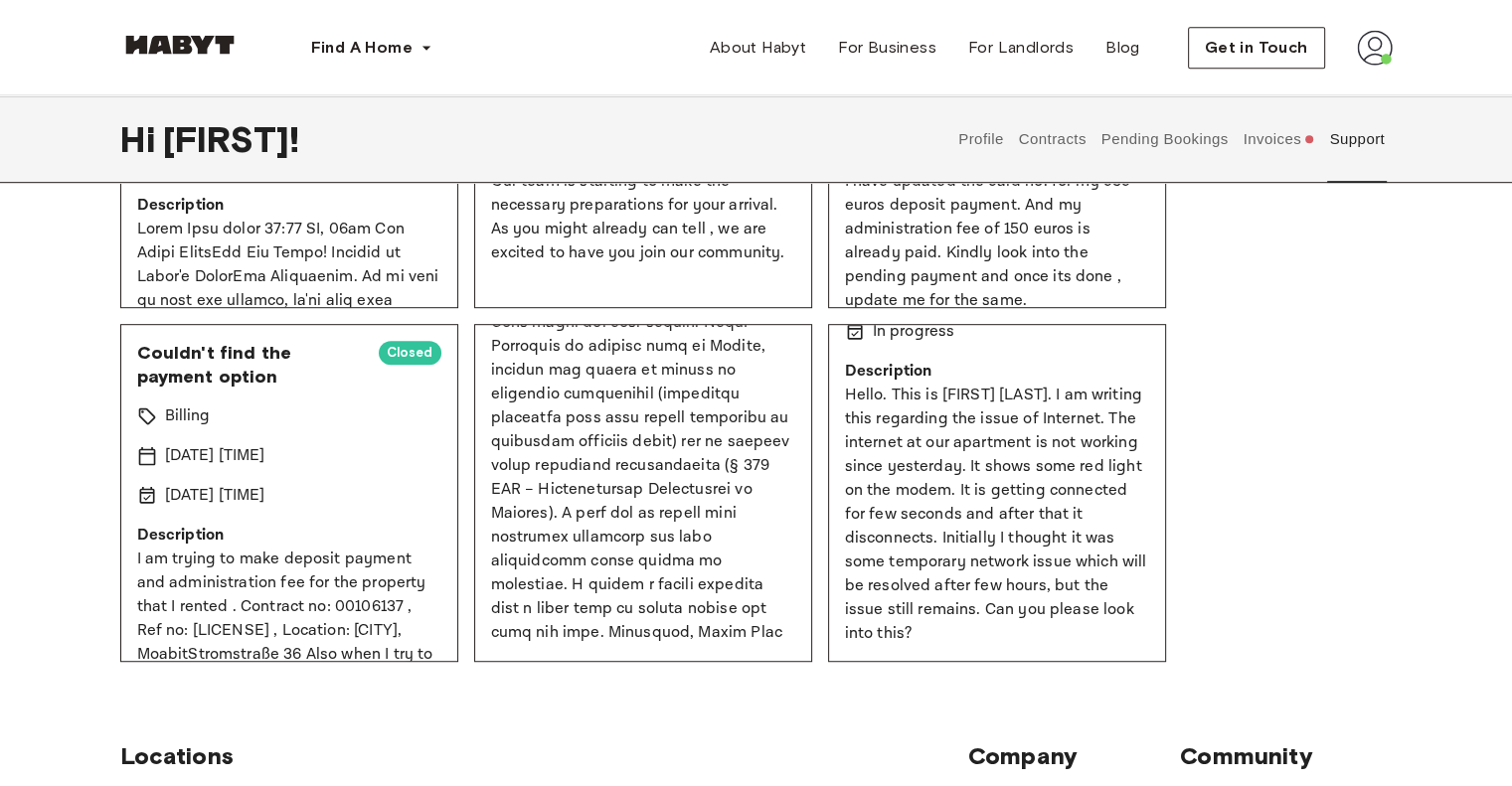 click at bounding box center [643, -249] 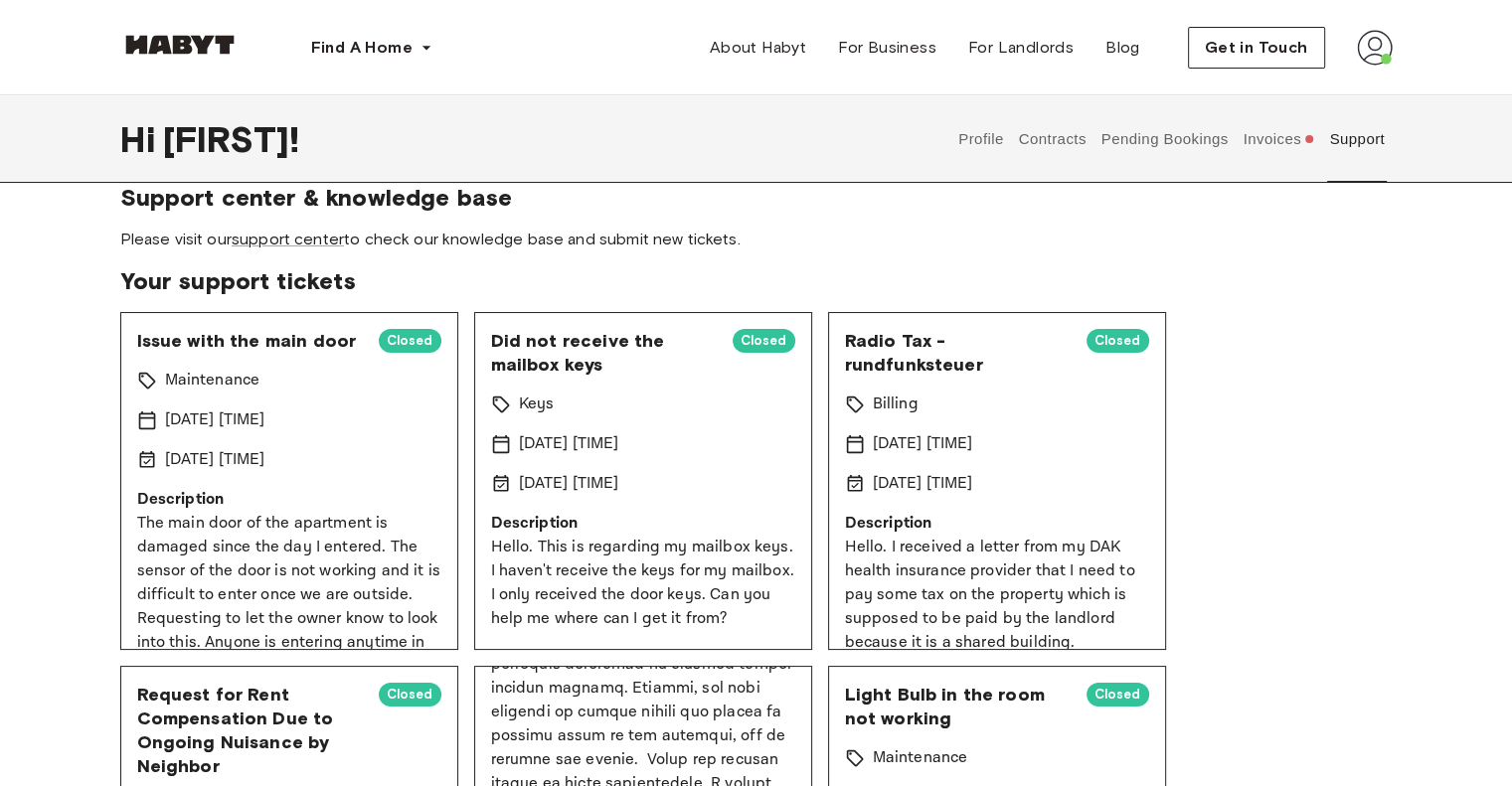 scroll, scrollTop: 0, scrollLeft: 0, axis: both 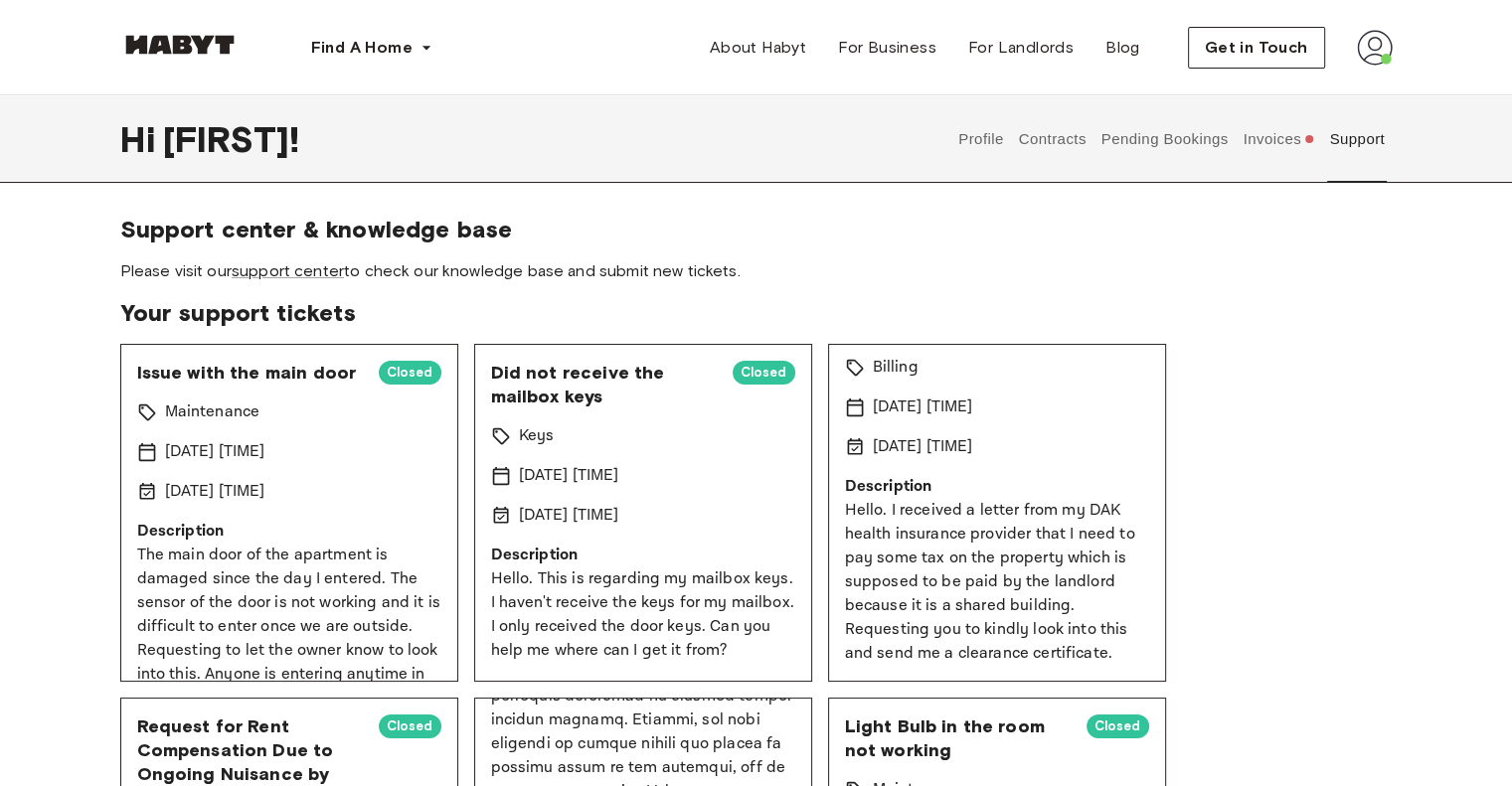 click on "Invoices" at bounding box center [1278, 139] 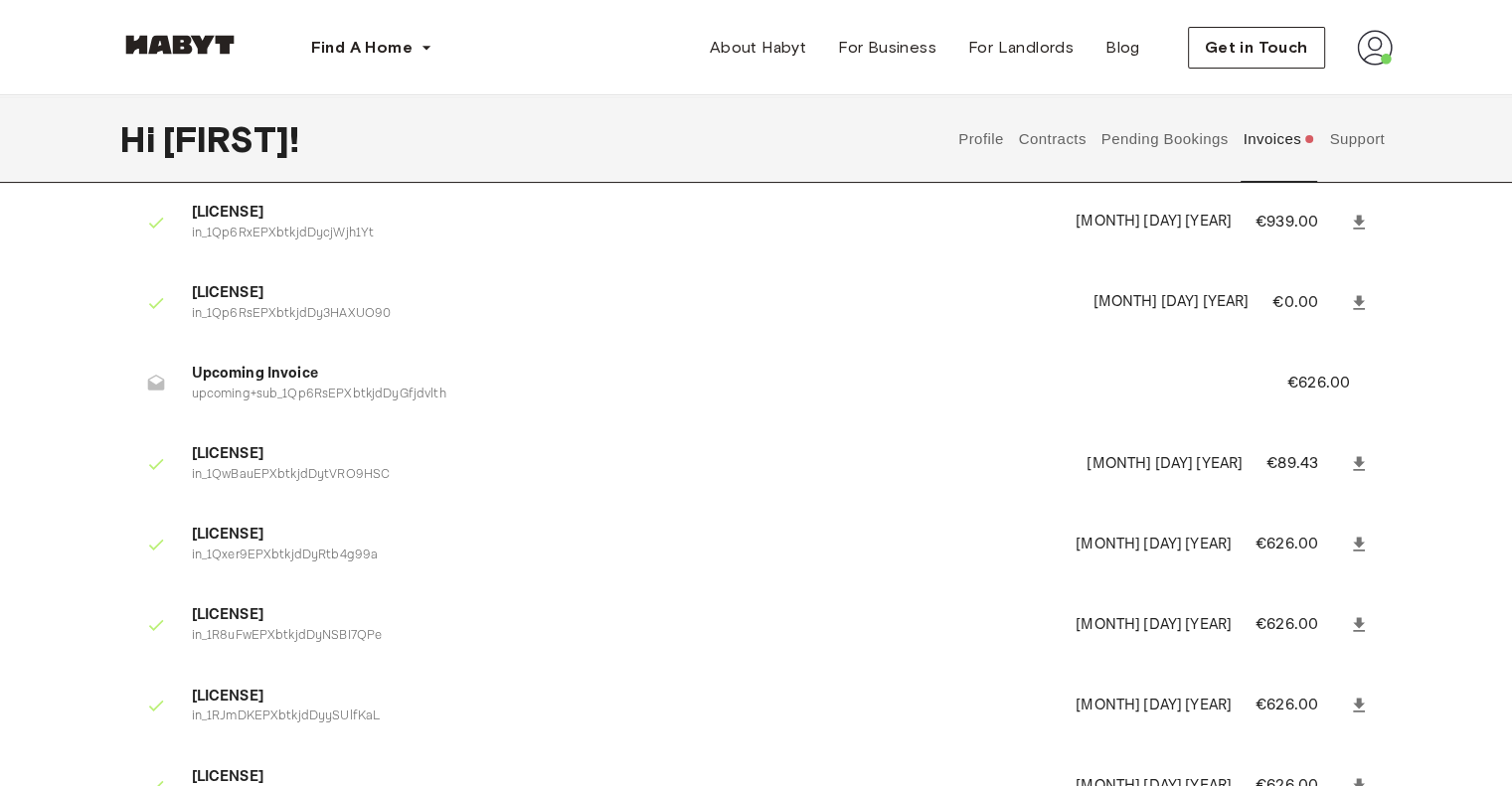 scroll, scrollTop: 155, scrollLeft: 0, axis: vertical 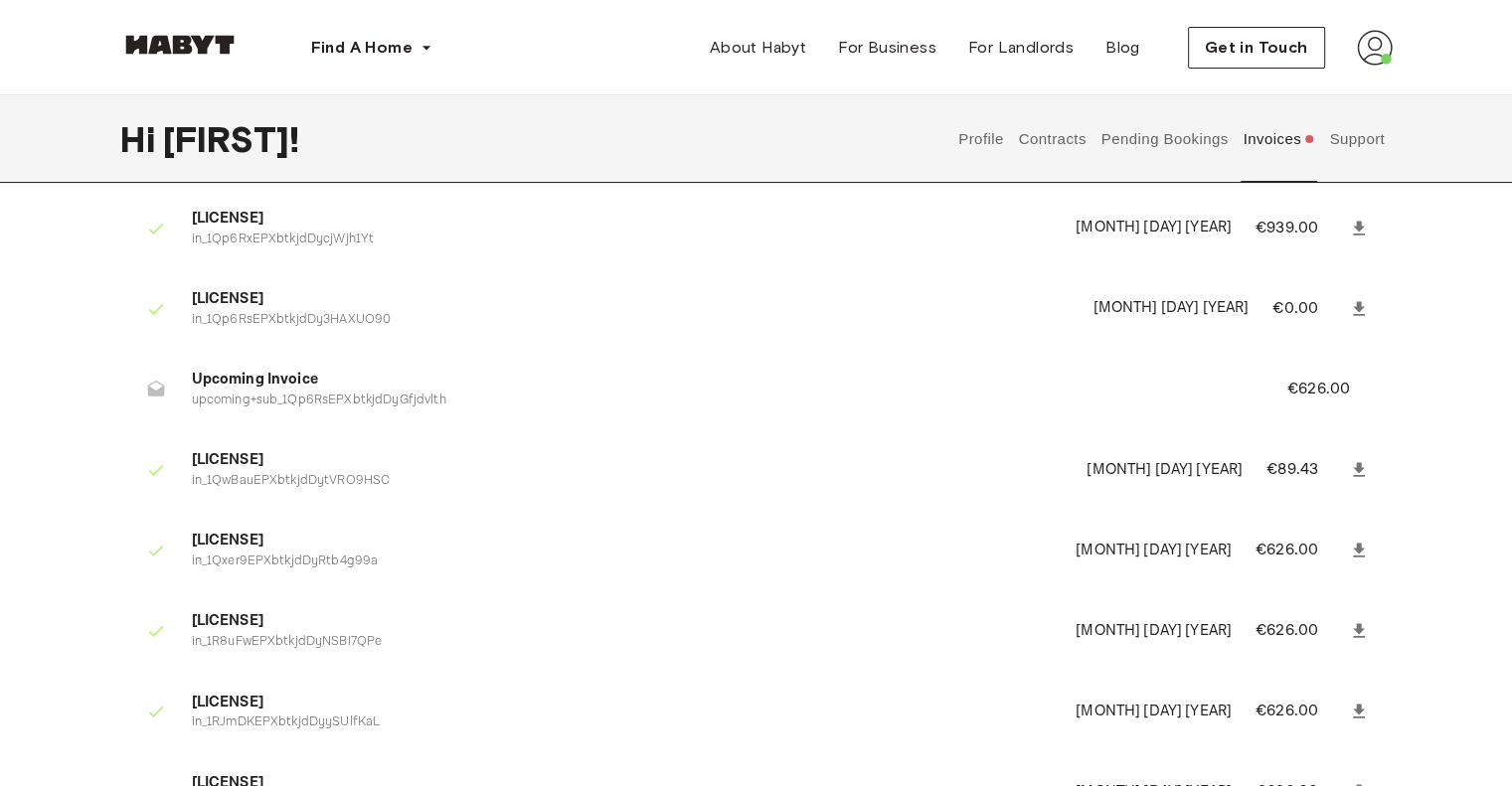 click on "Upcoming Invoice" at bounding box center (716, 380) 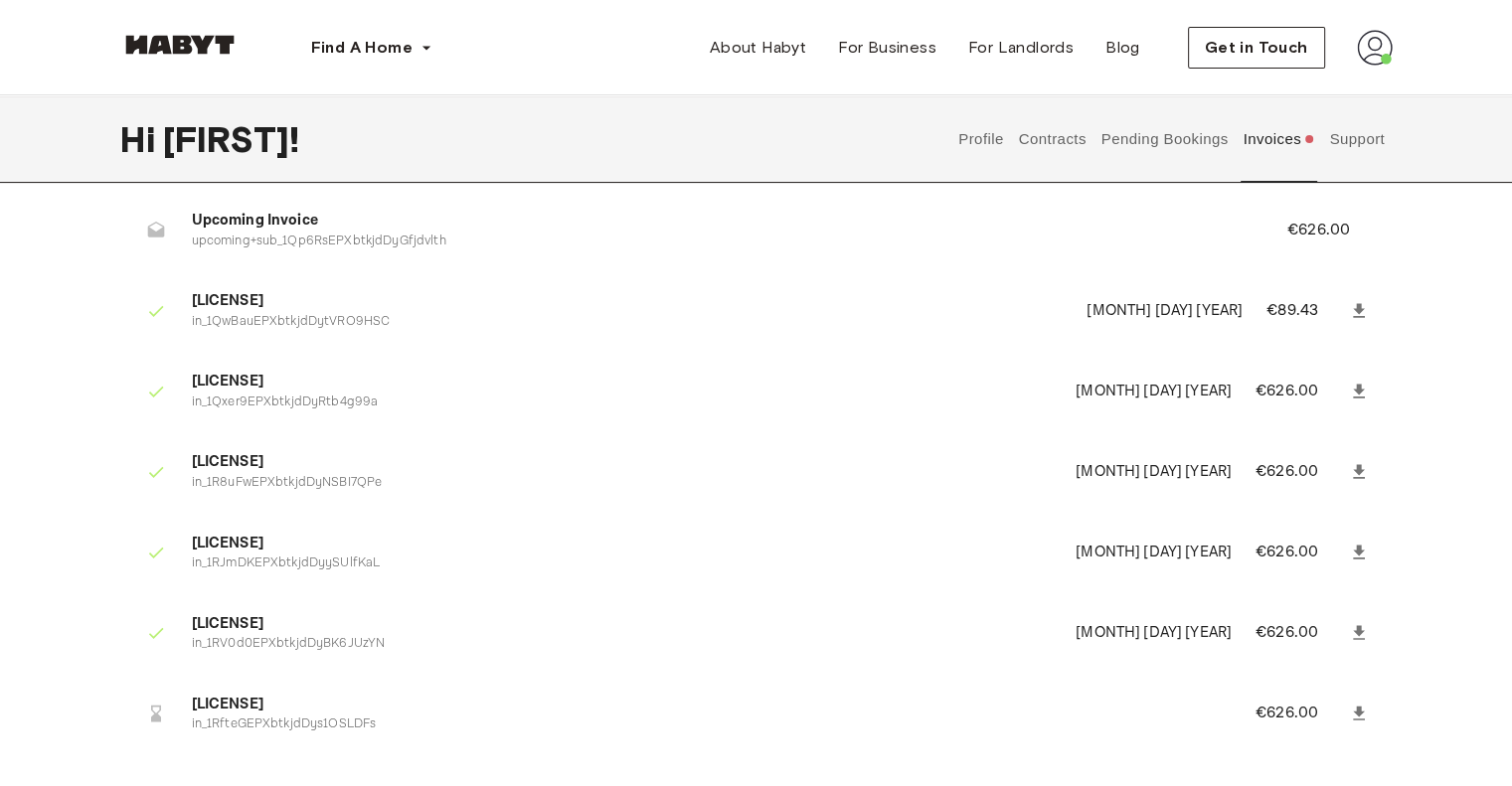 scroll, scrollTop: 0, scrollLeft: 0, axis: both 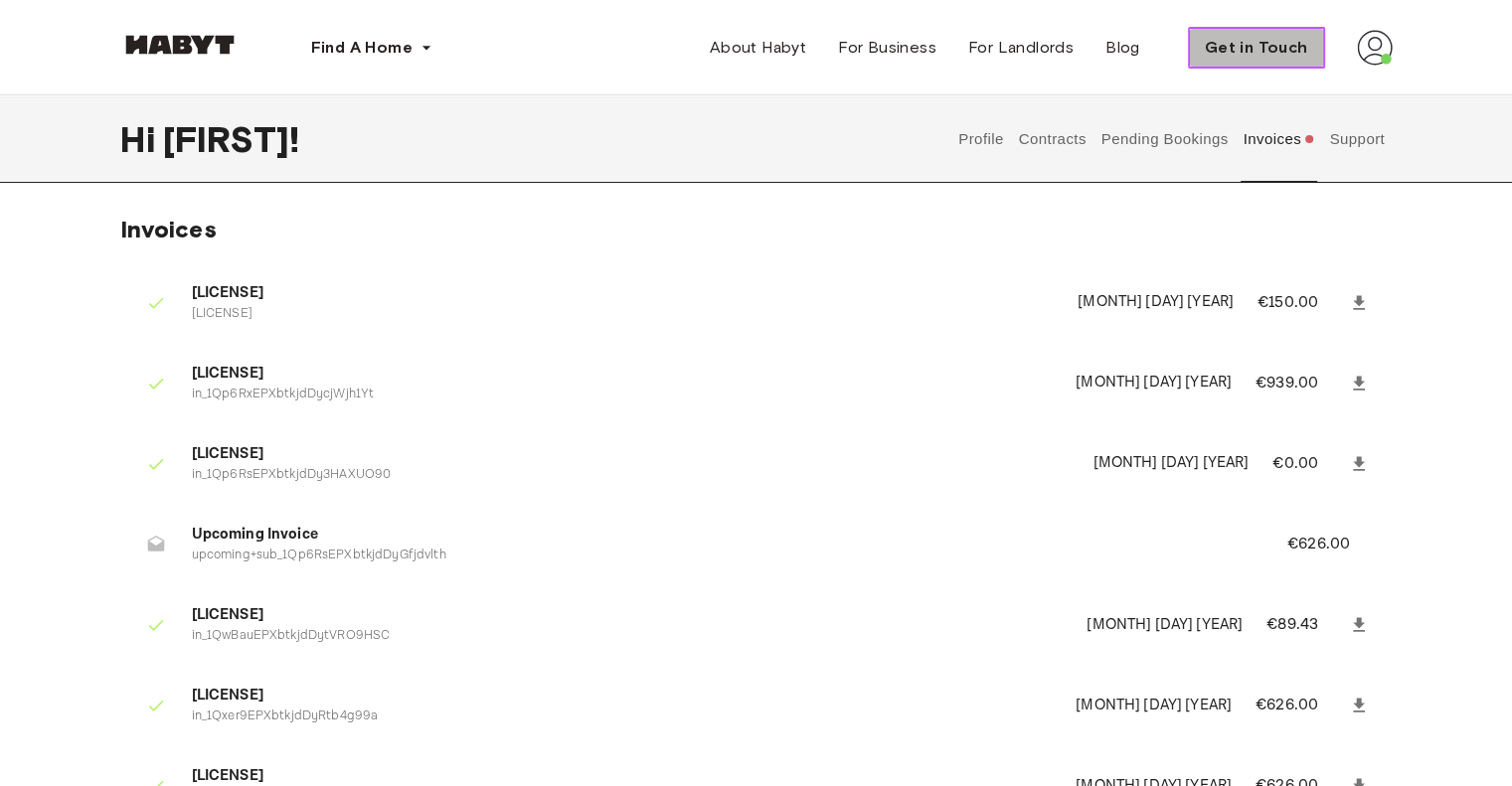 click on "Get in Touch" at bounding box center [1257, 48] 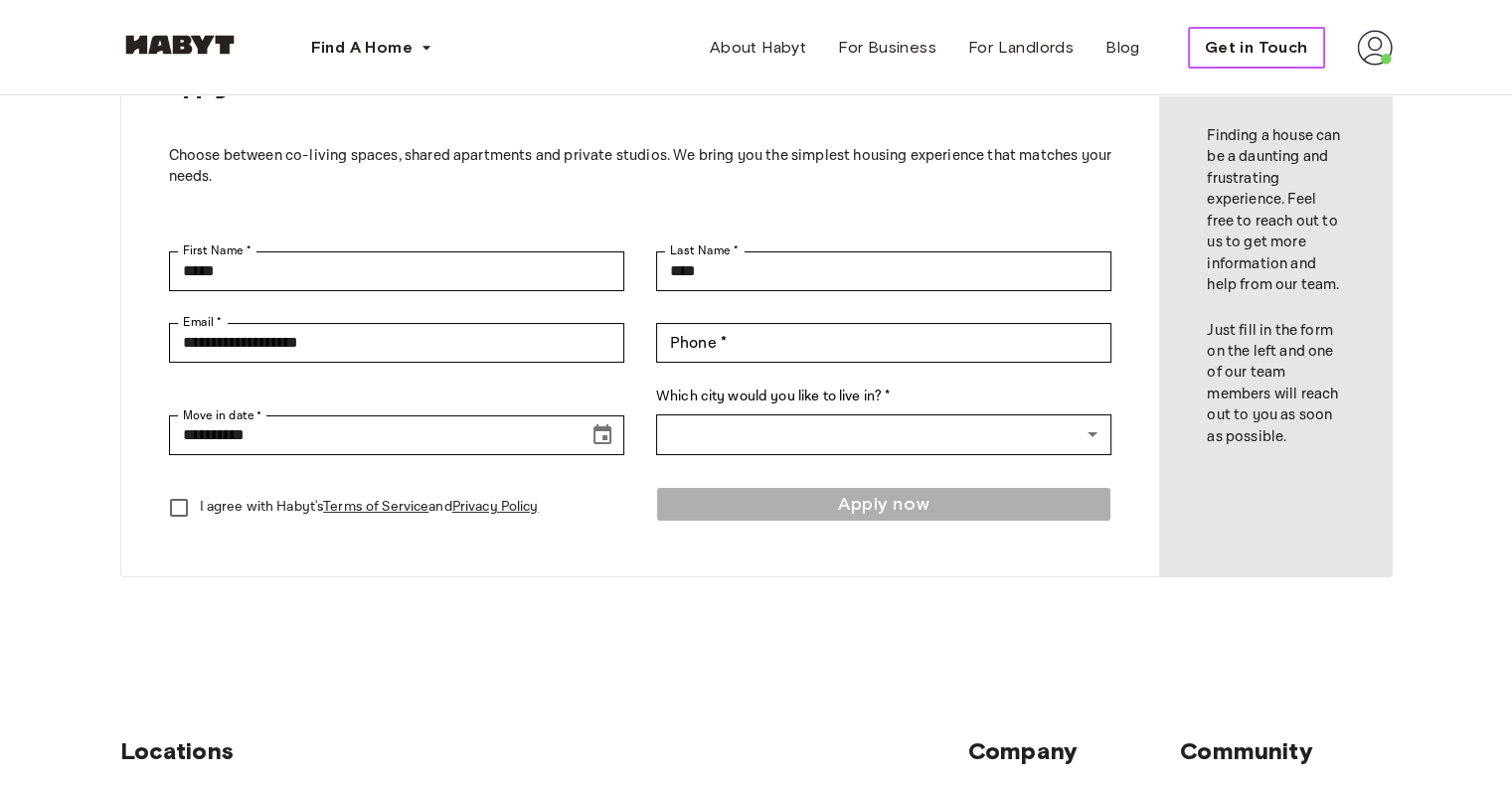 scroll, scrollTop: 0, scrollLeft: 0, axis: both 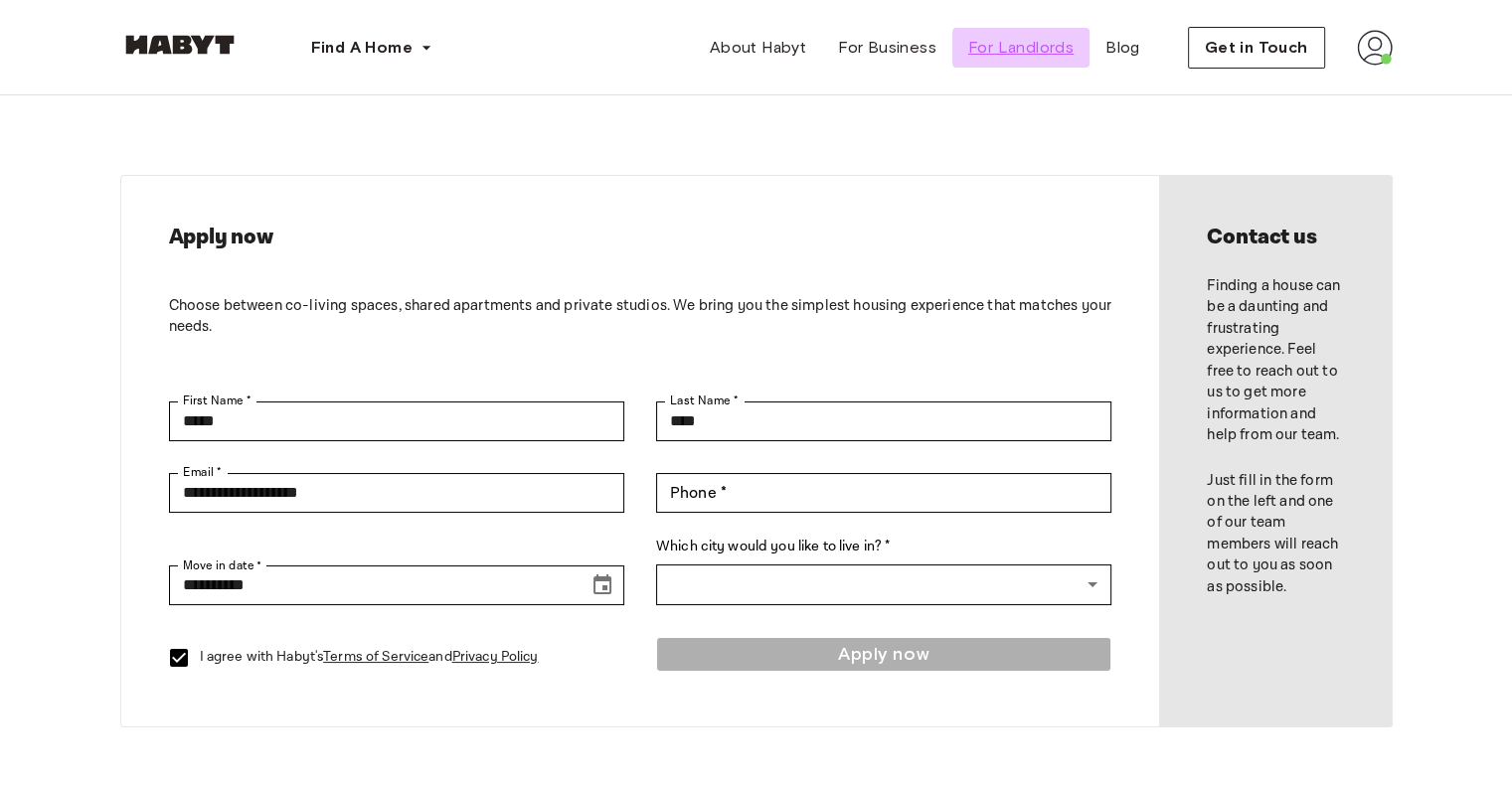 click on "For Landlords" at bounding box center [1021, 48] 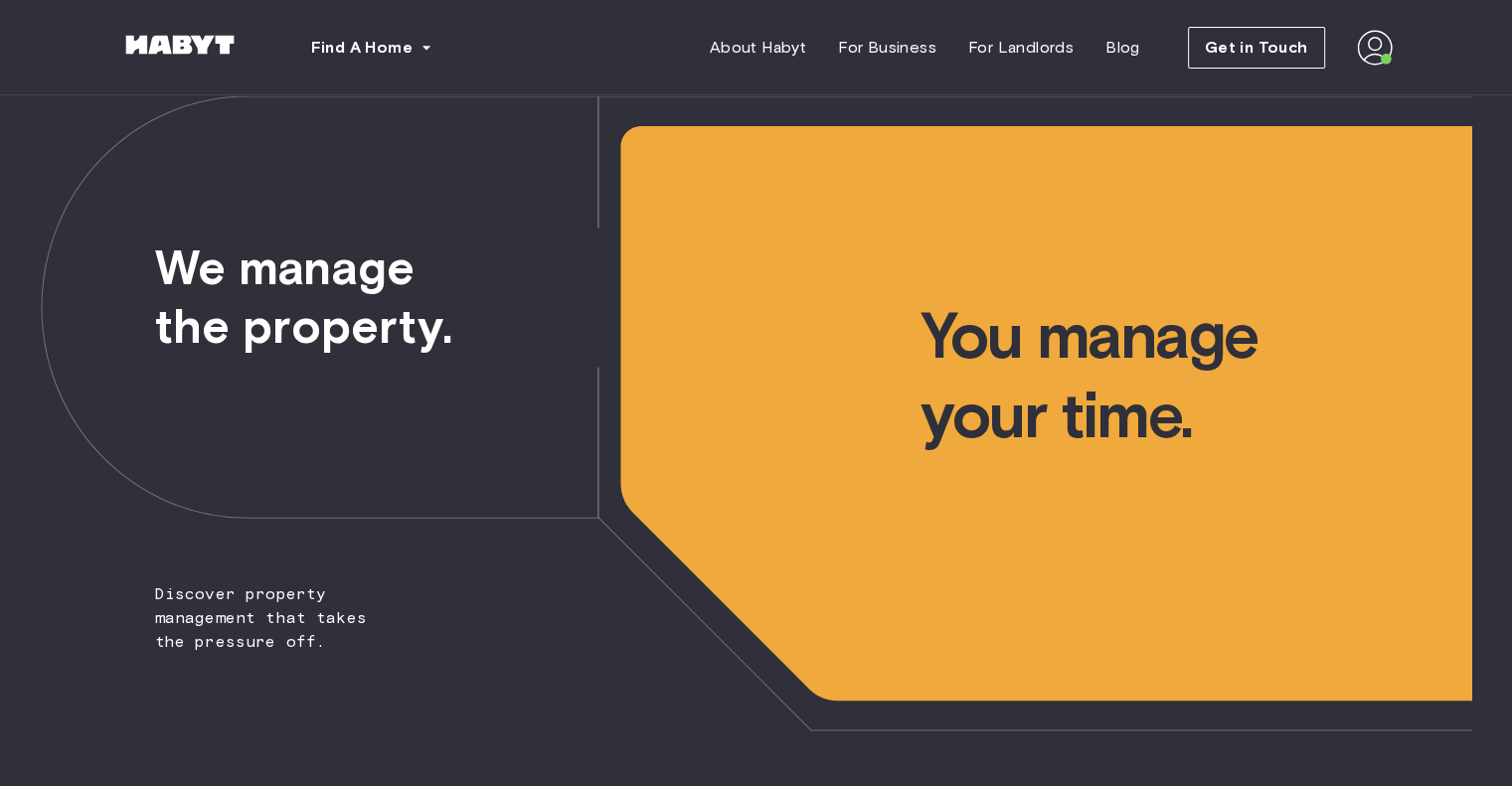 click at bounding box center (1375, 48) 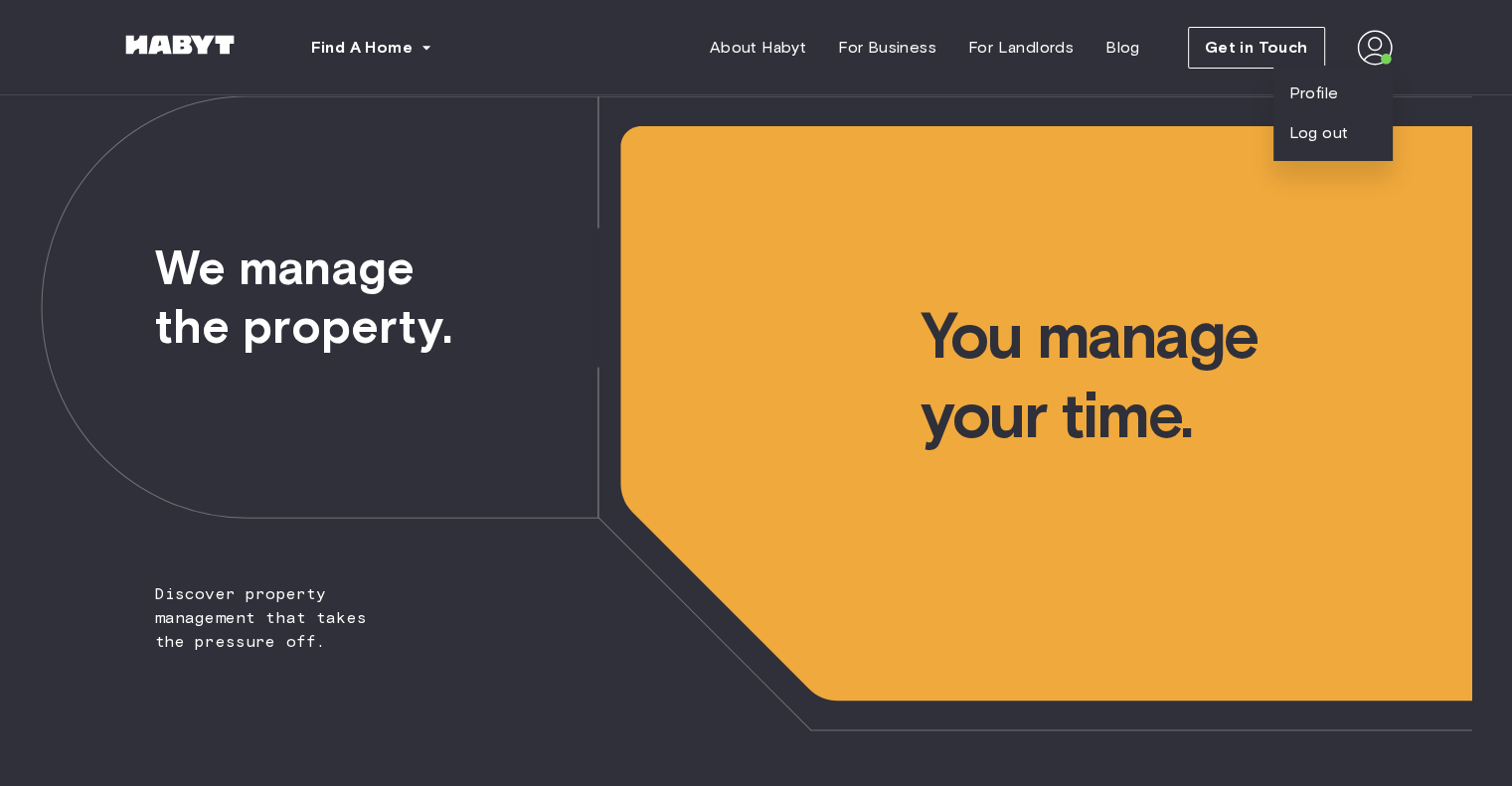 drag, startPoint x: 1352, startPoint y: 89, endPoint x: 1306, endPoint y: 93, distance: 46.173586 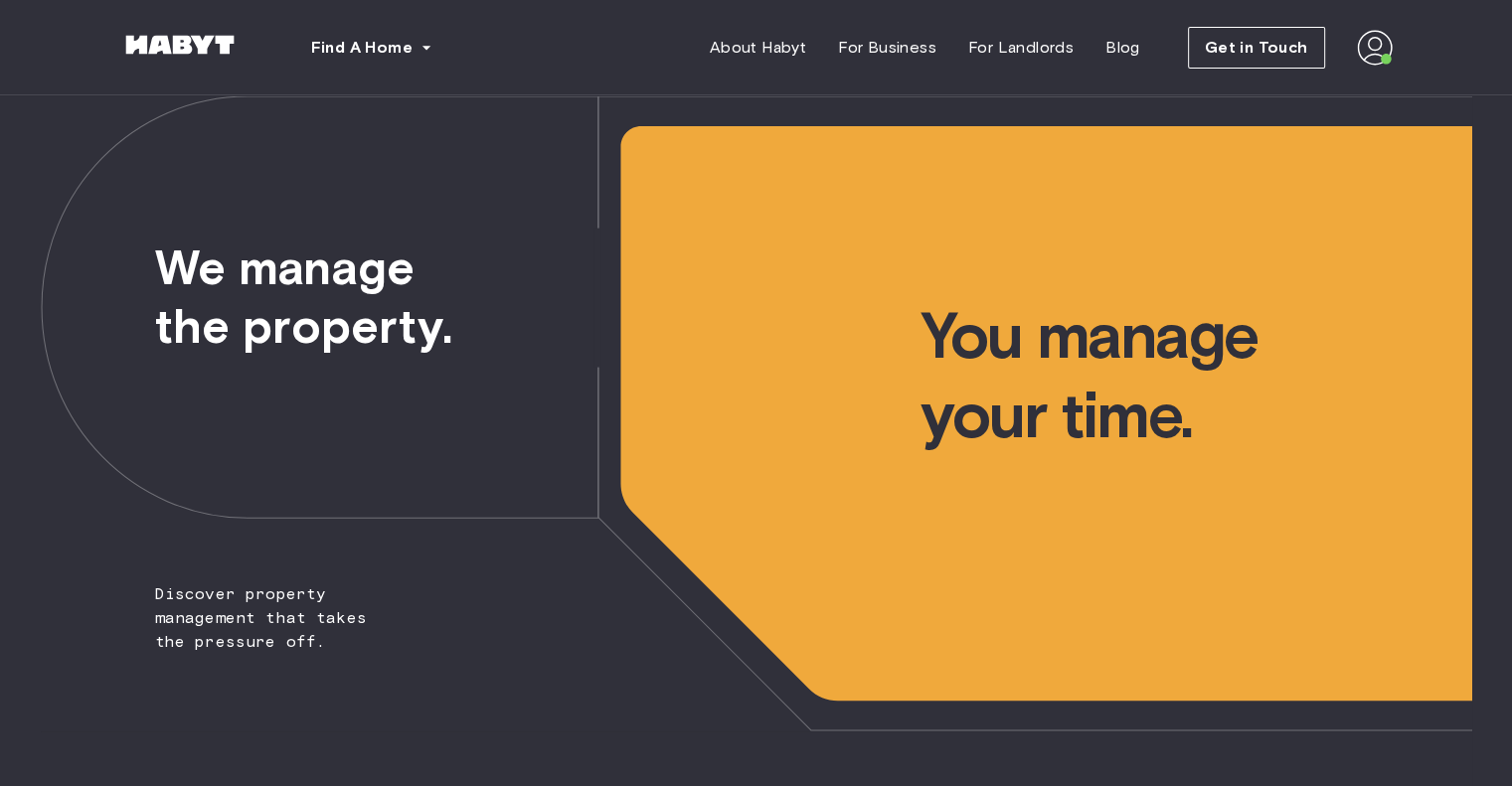 click on "Find A Home Europe Amsterdam Berlin Frankfurt Hamburg Lisbon Madrid Milan Modena Paris Turin Munich Rotterdam Stuttgart Dusseldorf Cologne Zurich The Hague Graz Brussels Leipzig Asia Hong Kong Singapore Seoul Phuket Tokyo About Habyt For Business For Landlords Blog Get in Touch" at bounding box center (756, 48) 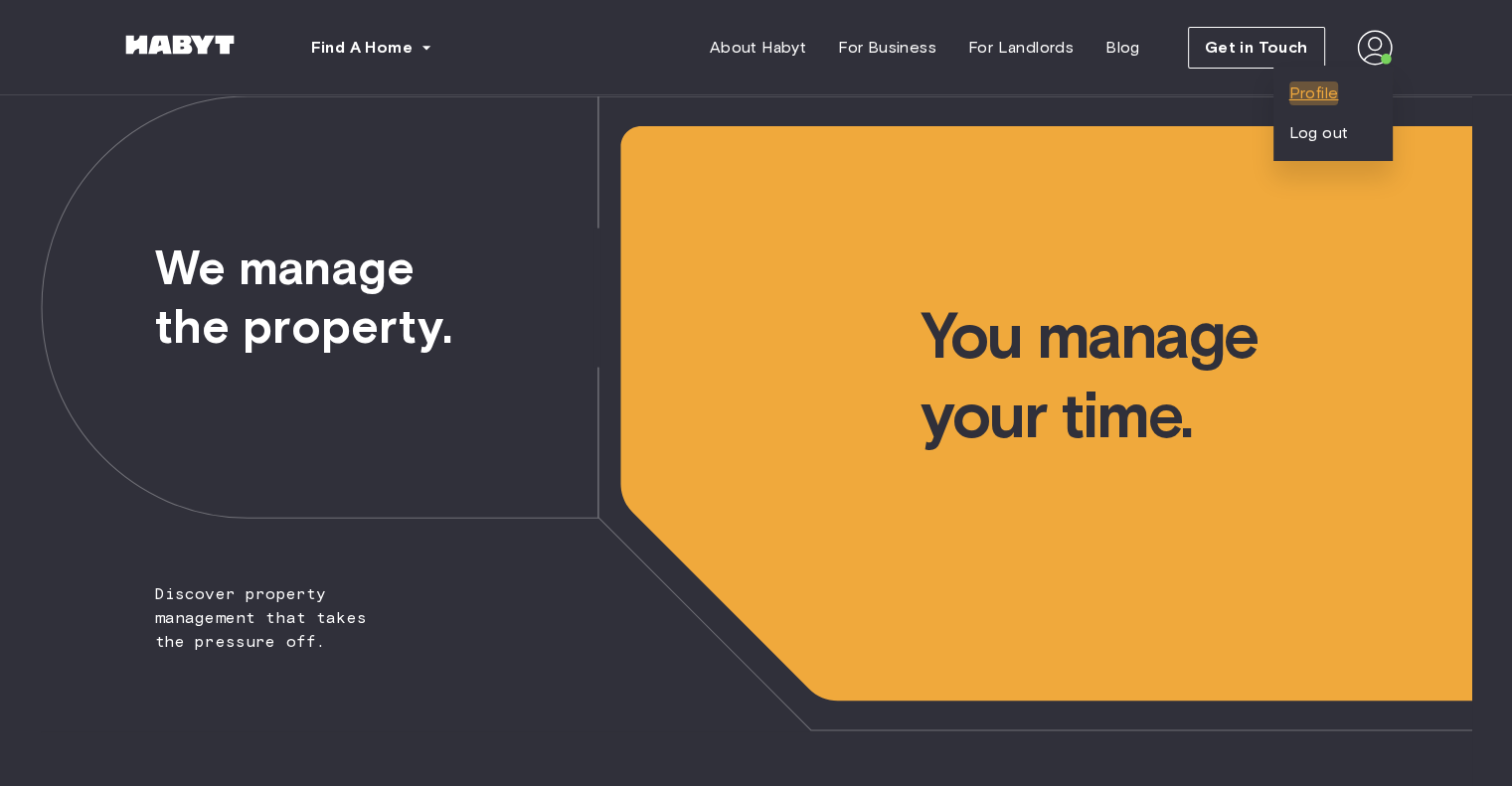 click on "Profile" at bounding box center (1314, 93) 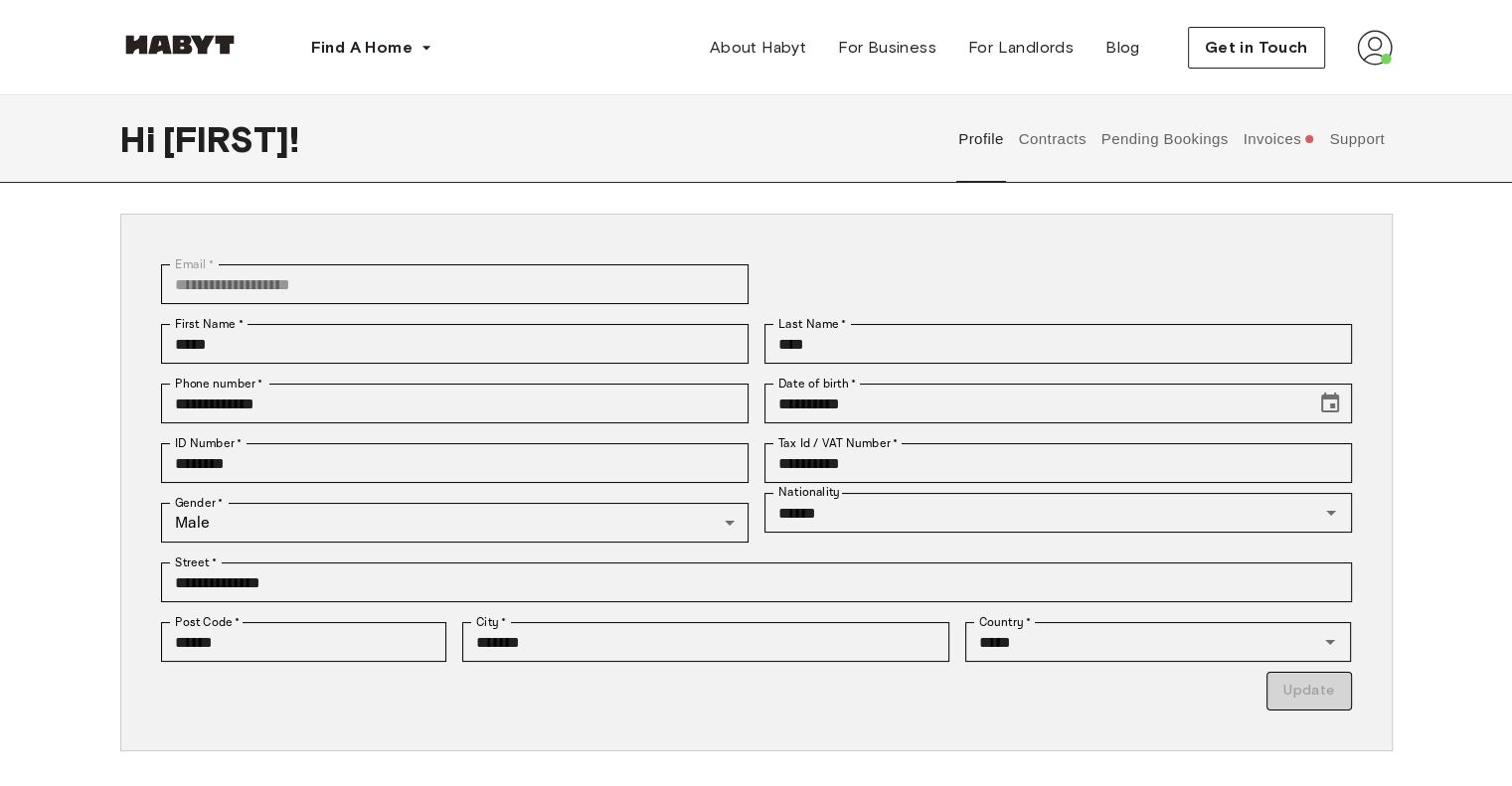 scroll, scrollTop: 0, scrollLeft: 0, axis: both 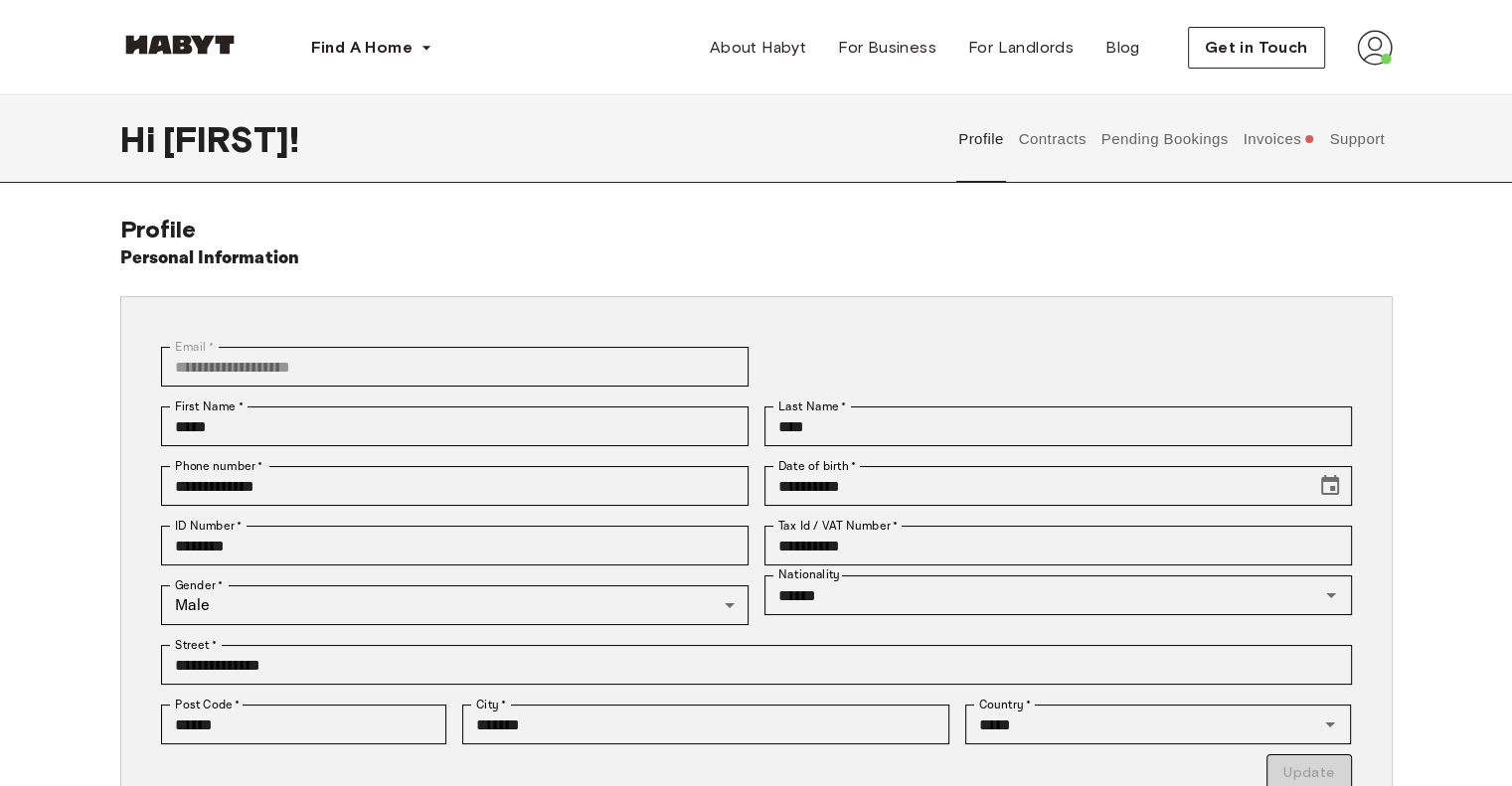 click on "Invoices" at bounding box center [1278, 139] 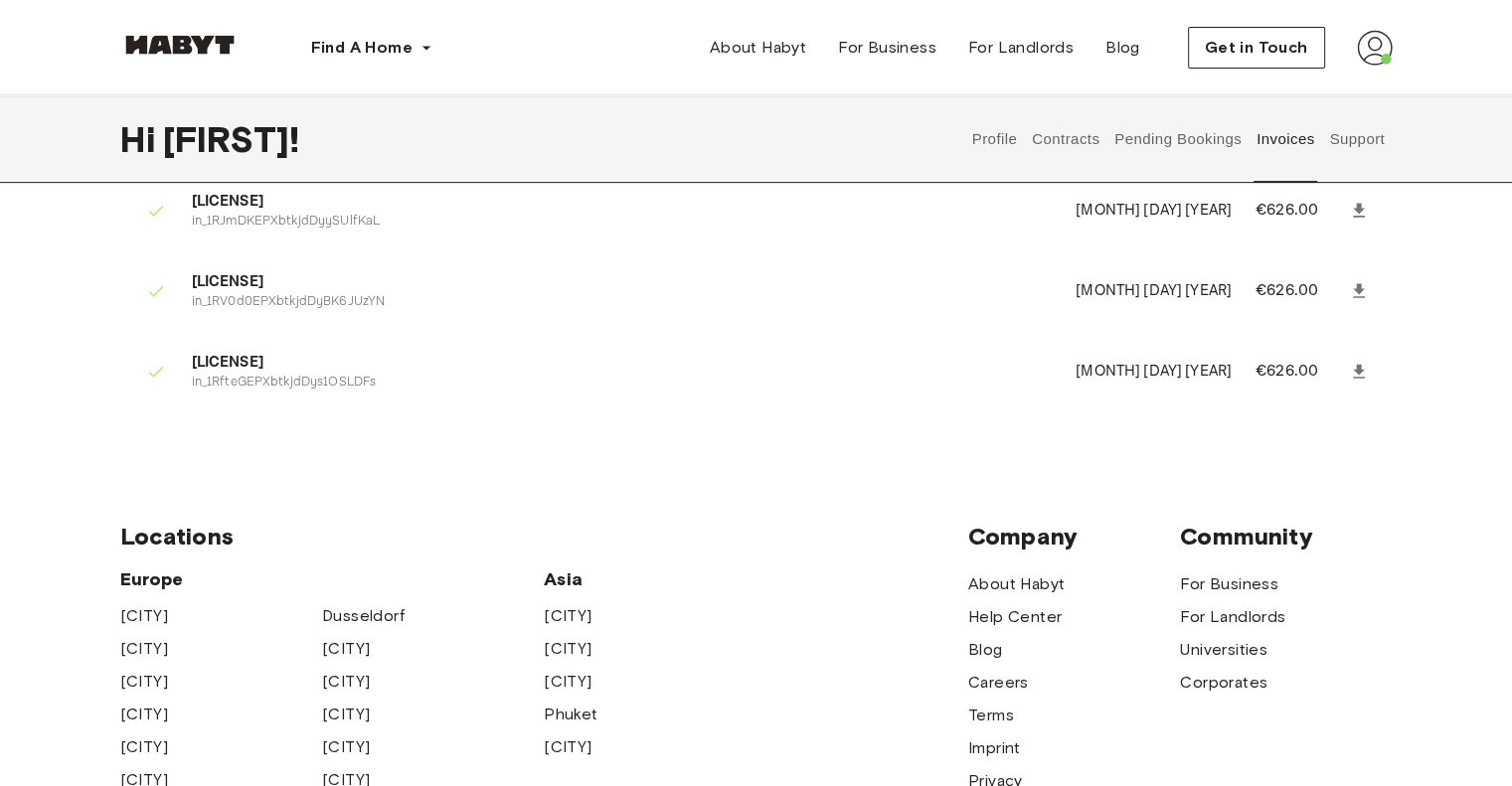 scroll, scrollTop: 658, scrollLeft: 0, axis: vertical 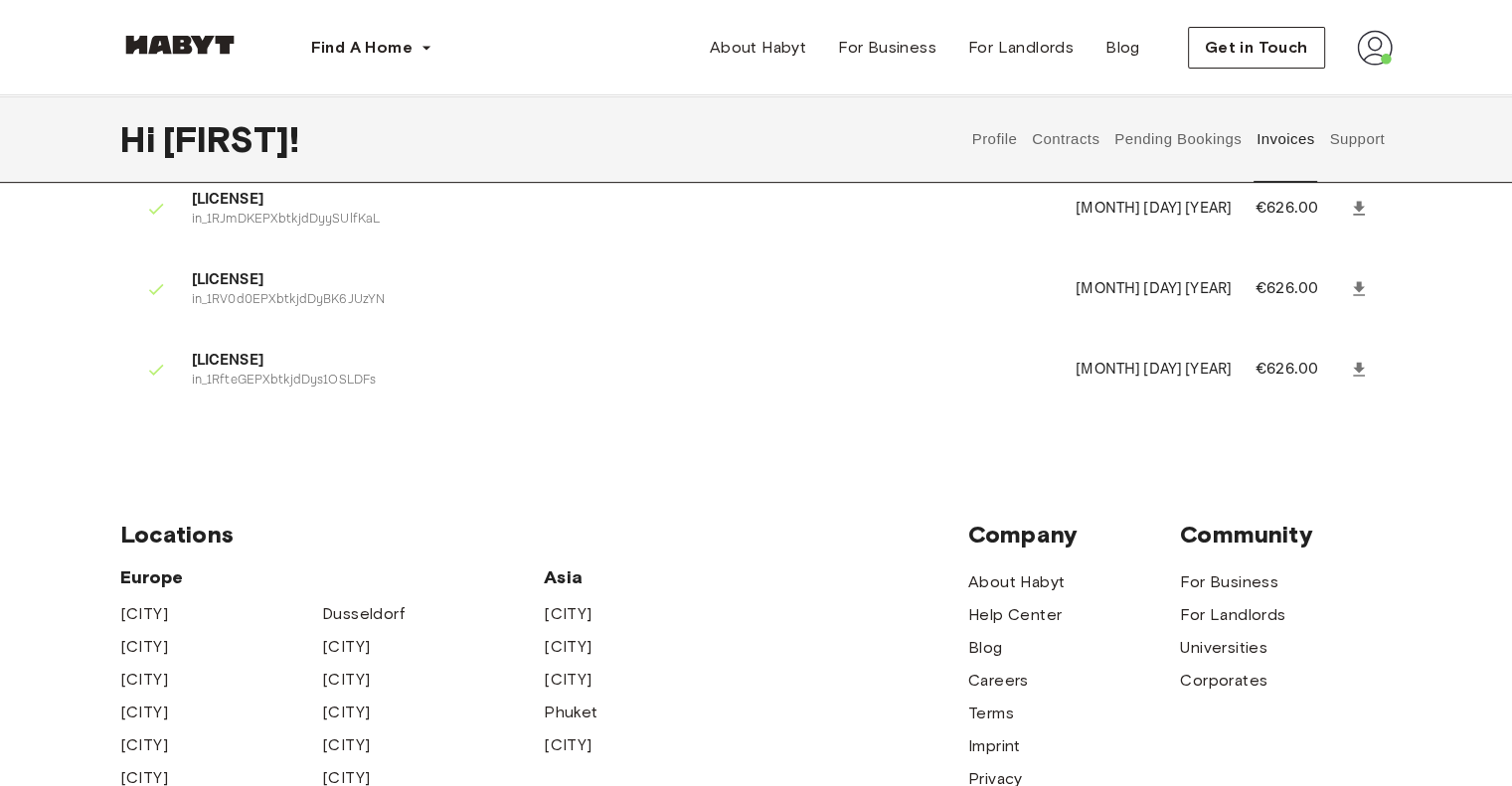 click 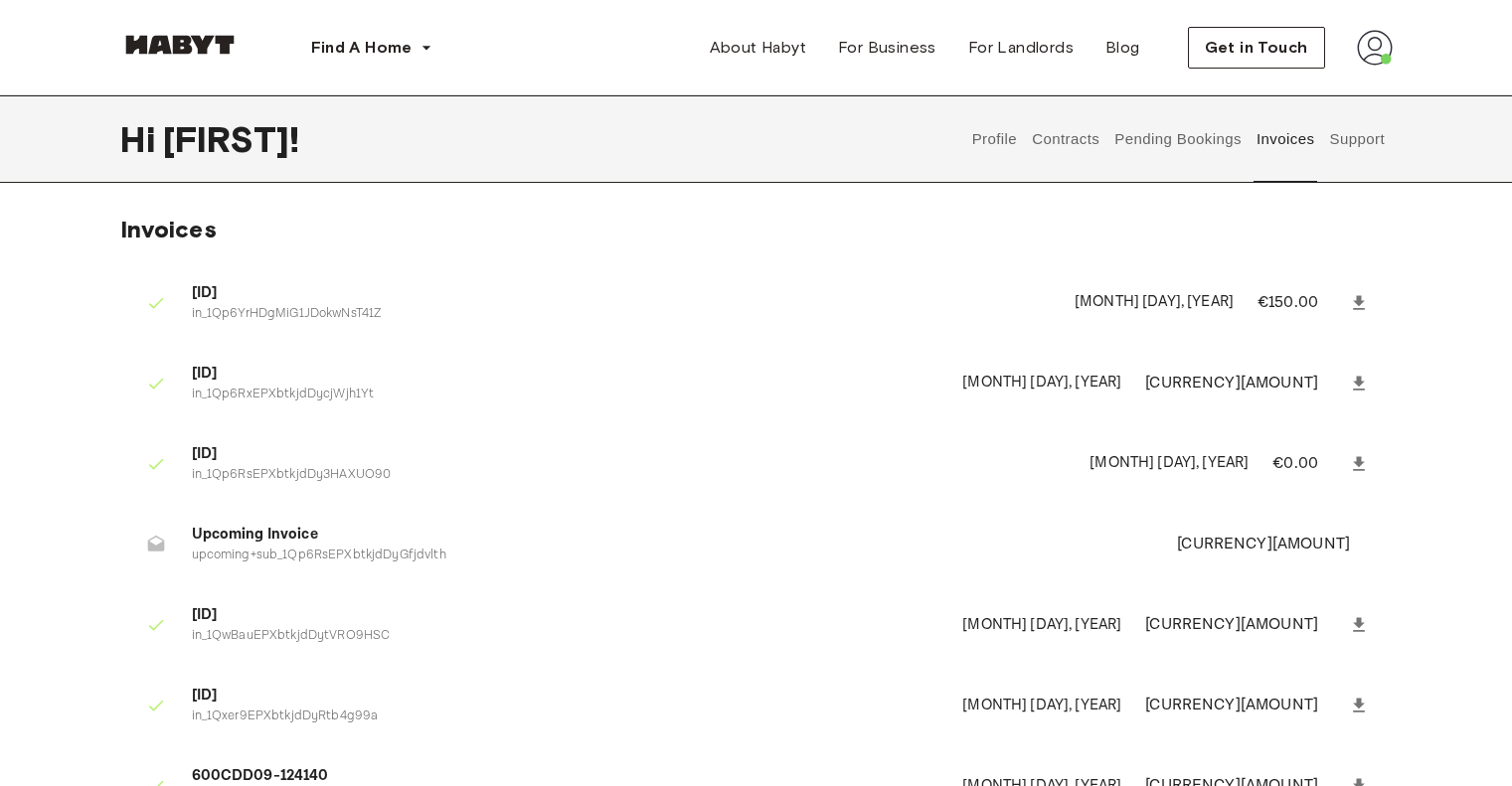 scroll, scrollTop: 0, scrollLeft: 0, axis: both 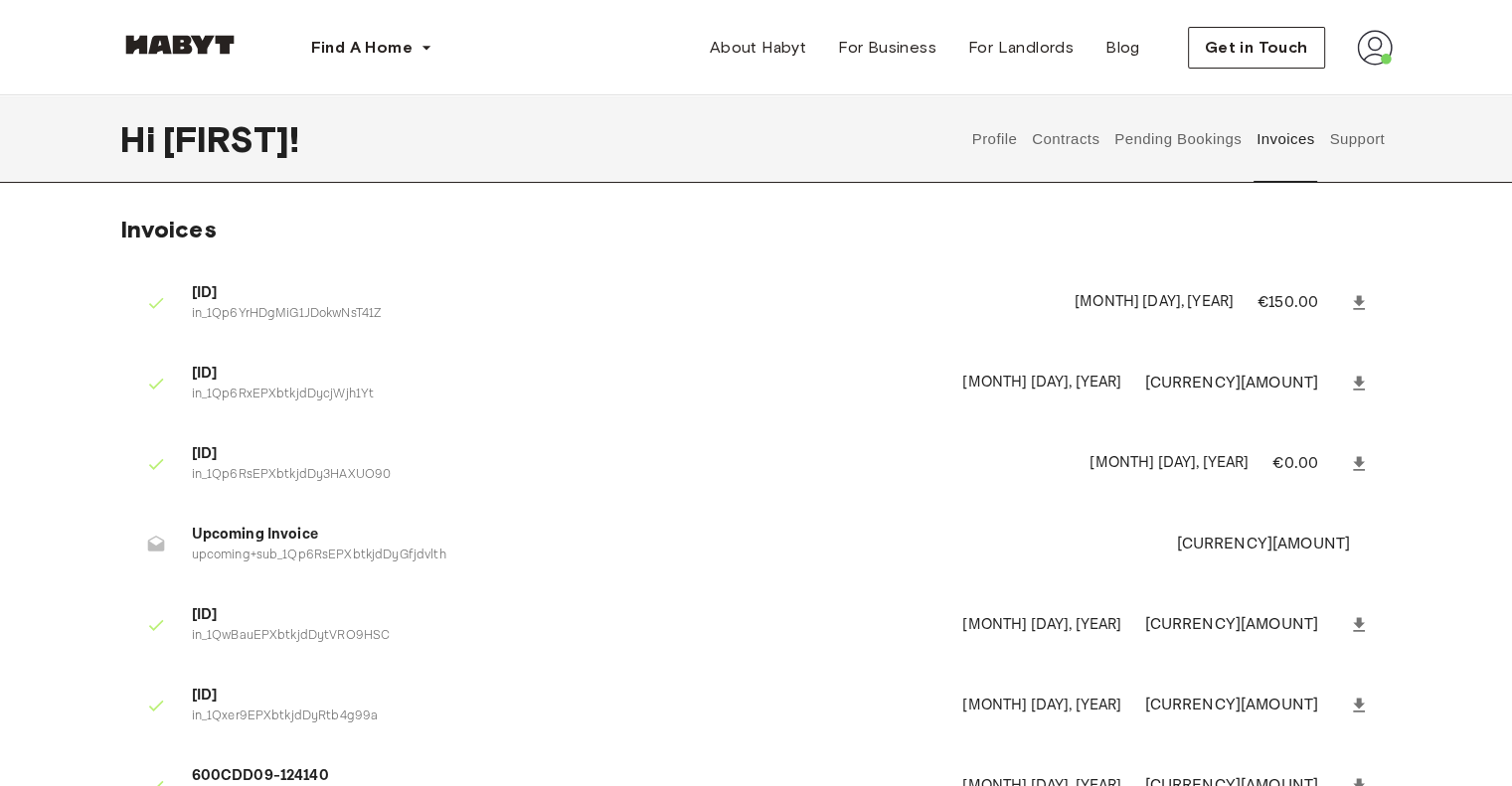 click on "Support" at bounding box center [1357, 139] 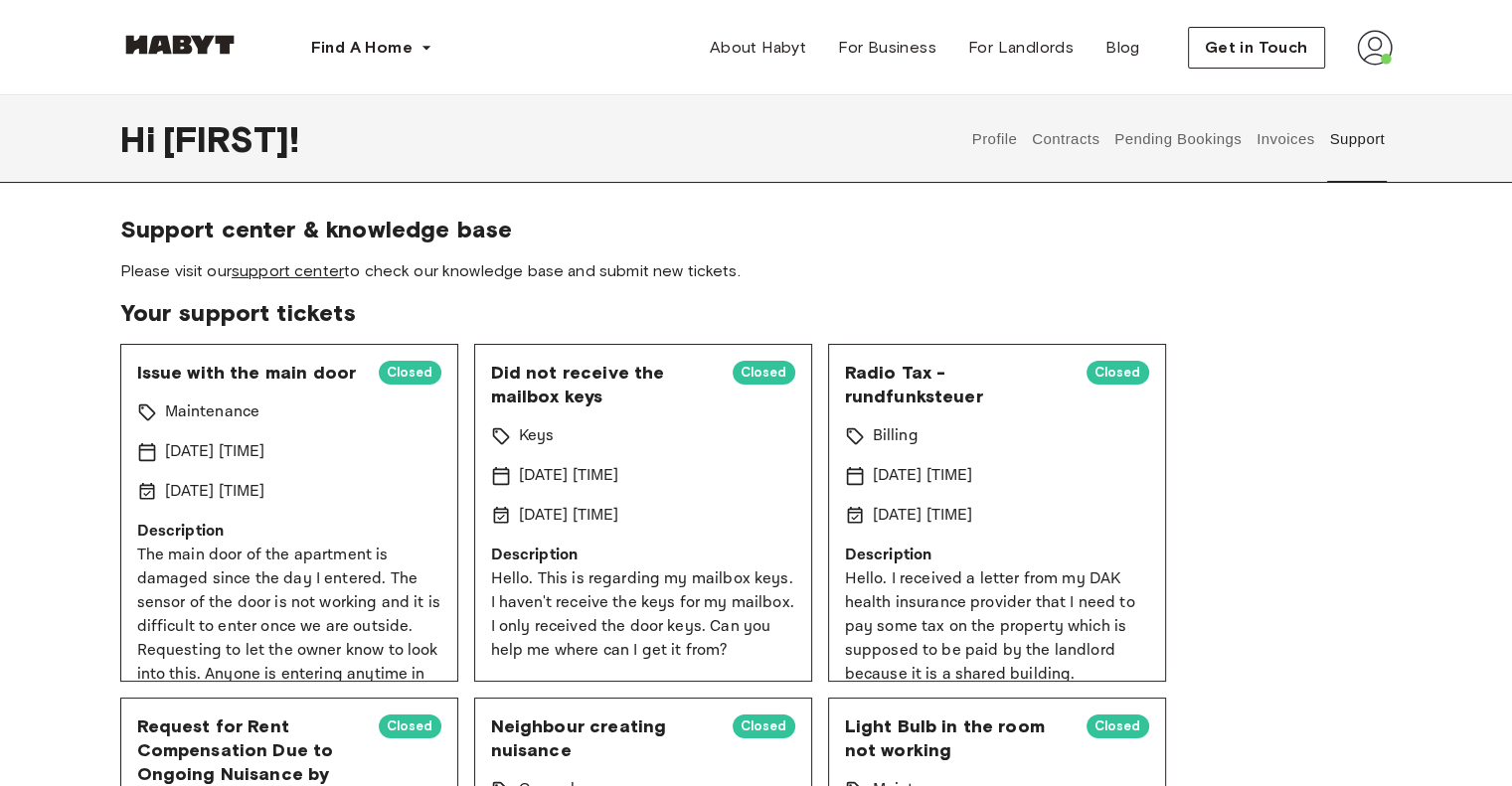 click on "support center" at bounding box center [287, 270] 